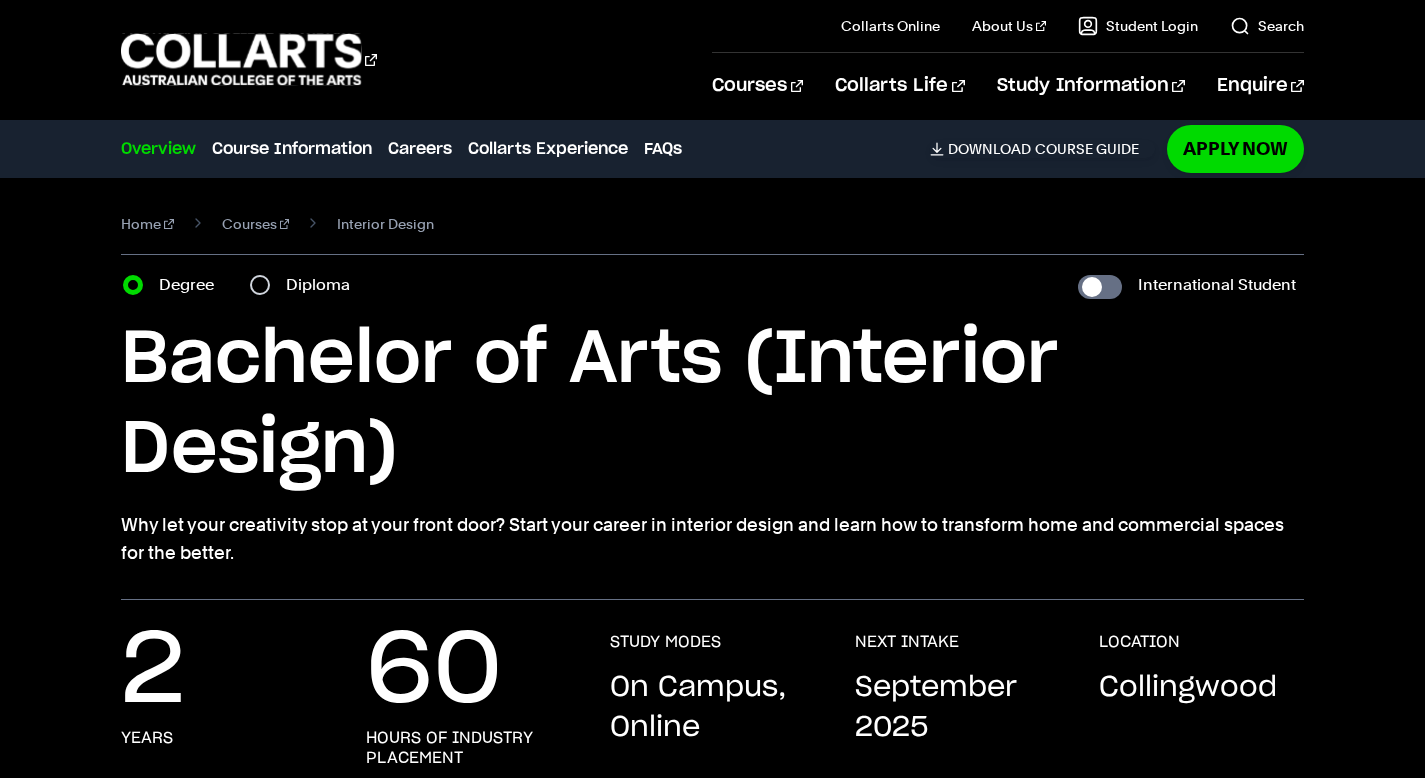 scroll, scrollTop: 0, scrollLeft: 0, axis: both 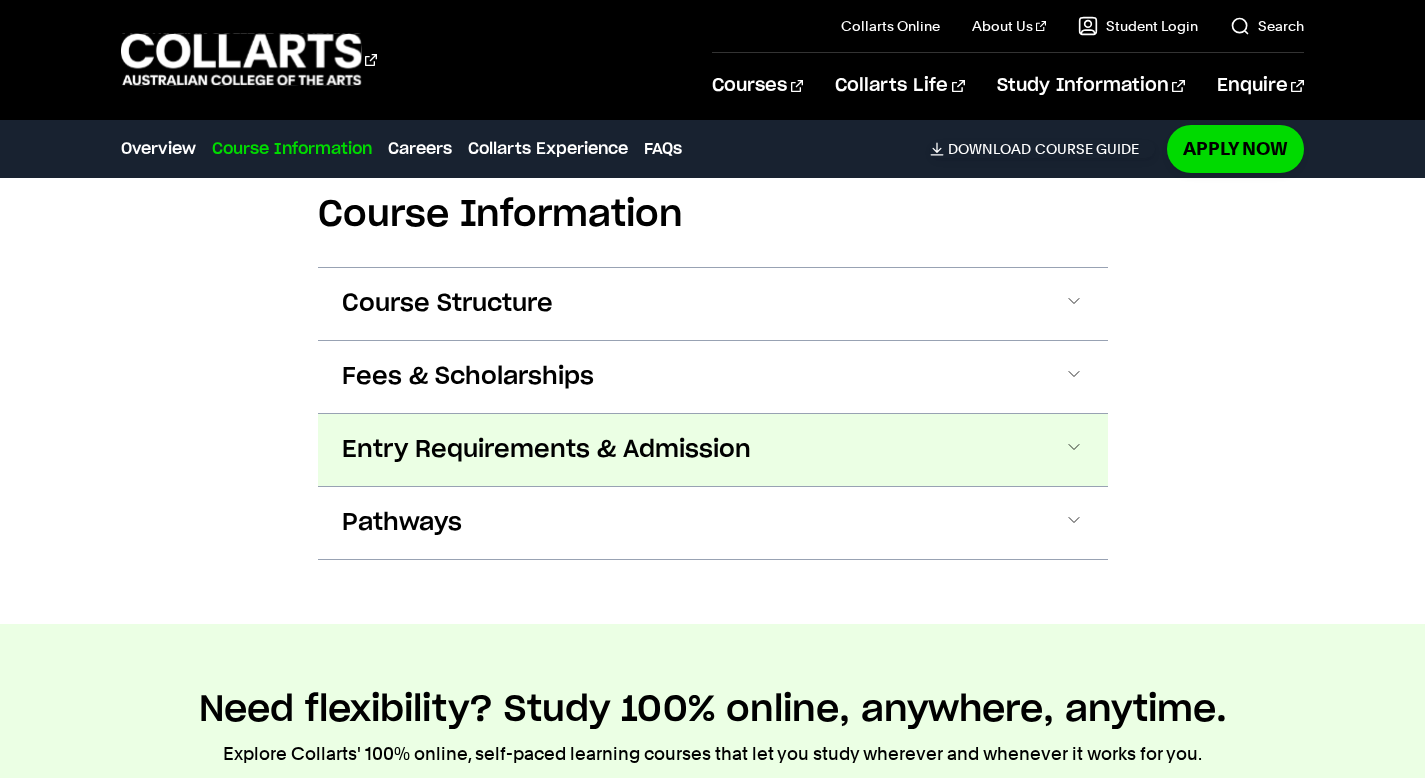 click on "Entry Requirements & Admission" at bounding box center (546, 450) 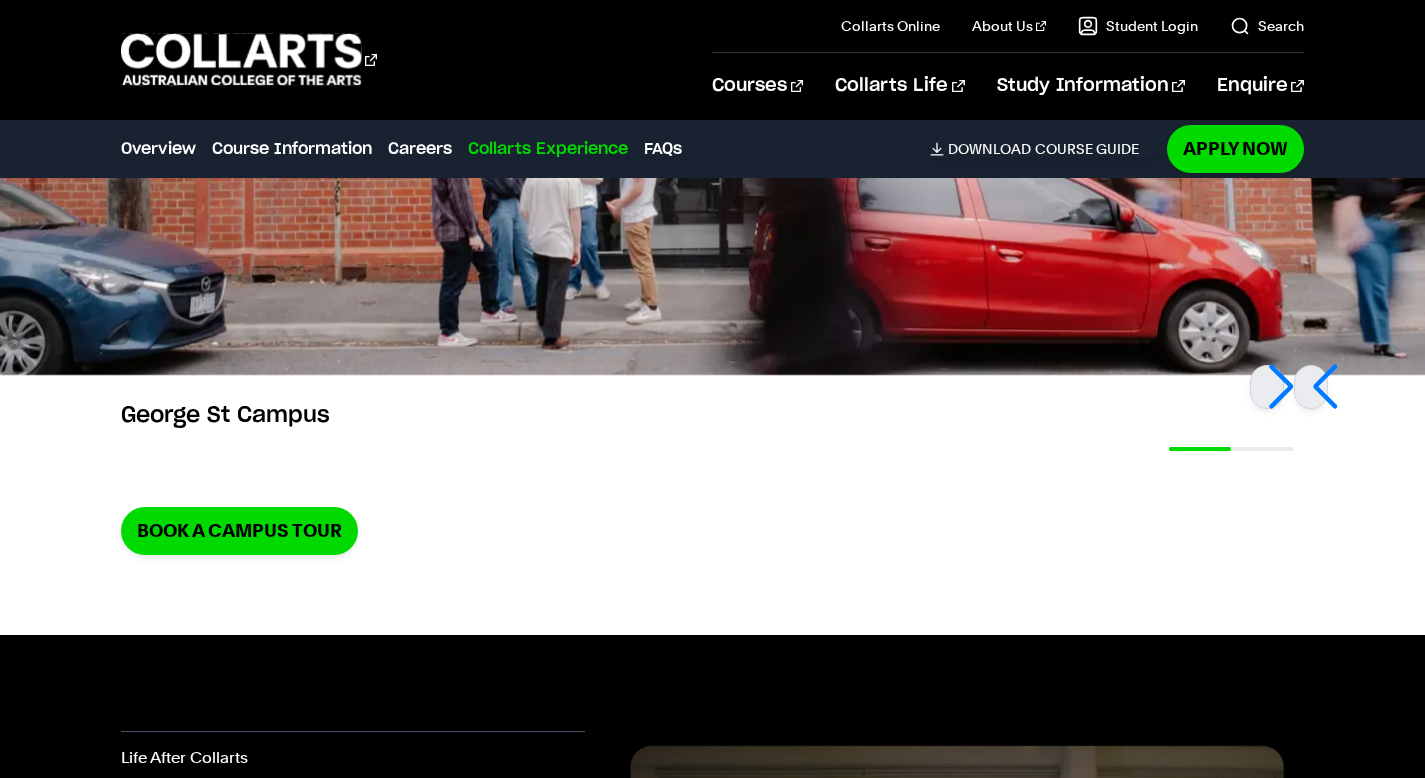 scroll, scrollTop: 5082, scrollLeft: 0, axis: vertical 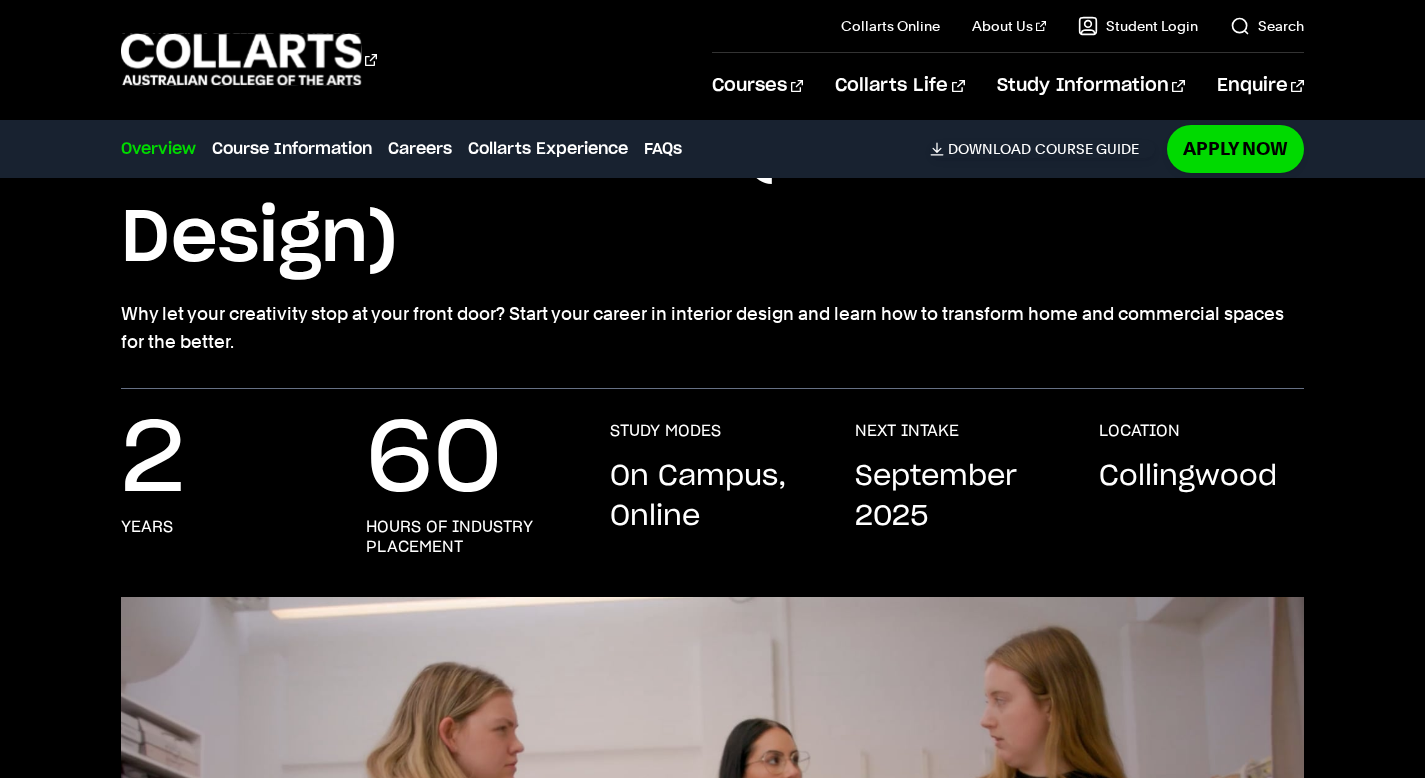 drag, startPoint x: 870, startPoint y: 348, endPoint x: 843, endPoint y: 255, distance: 96.84007 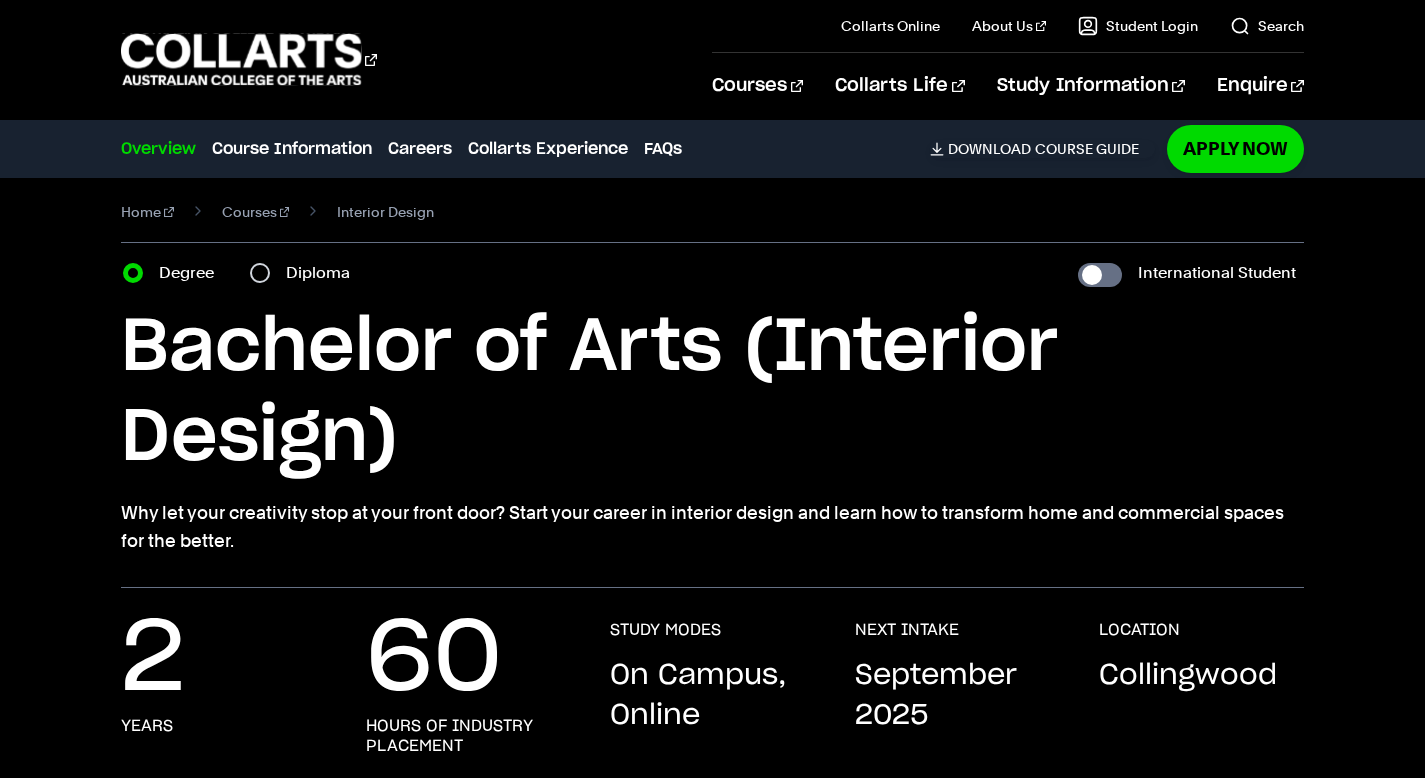 scroll, scrollTop: 0, scrollLeft: 0, axis: both 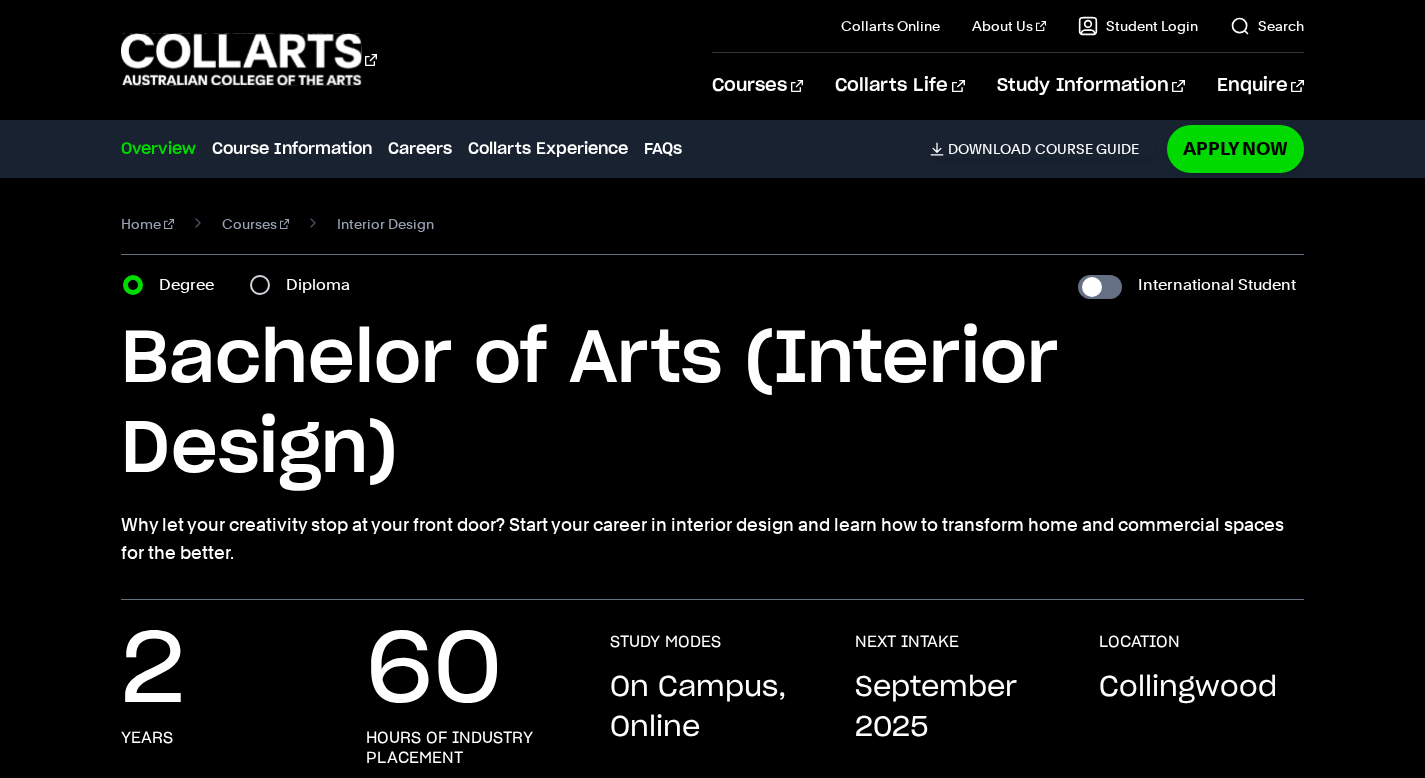 drag, startPoint x: 109, startPoint y: 52, endPoint x: 412, endPoint y: 49, distance: 303.01486 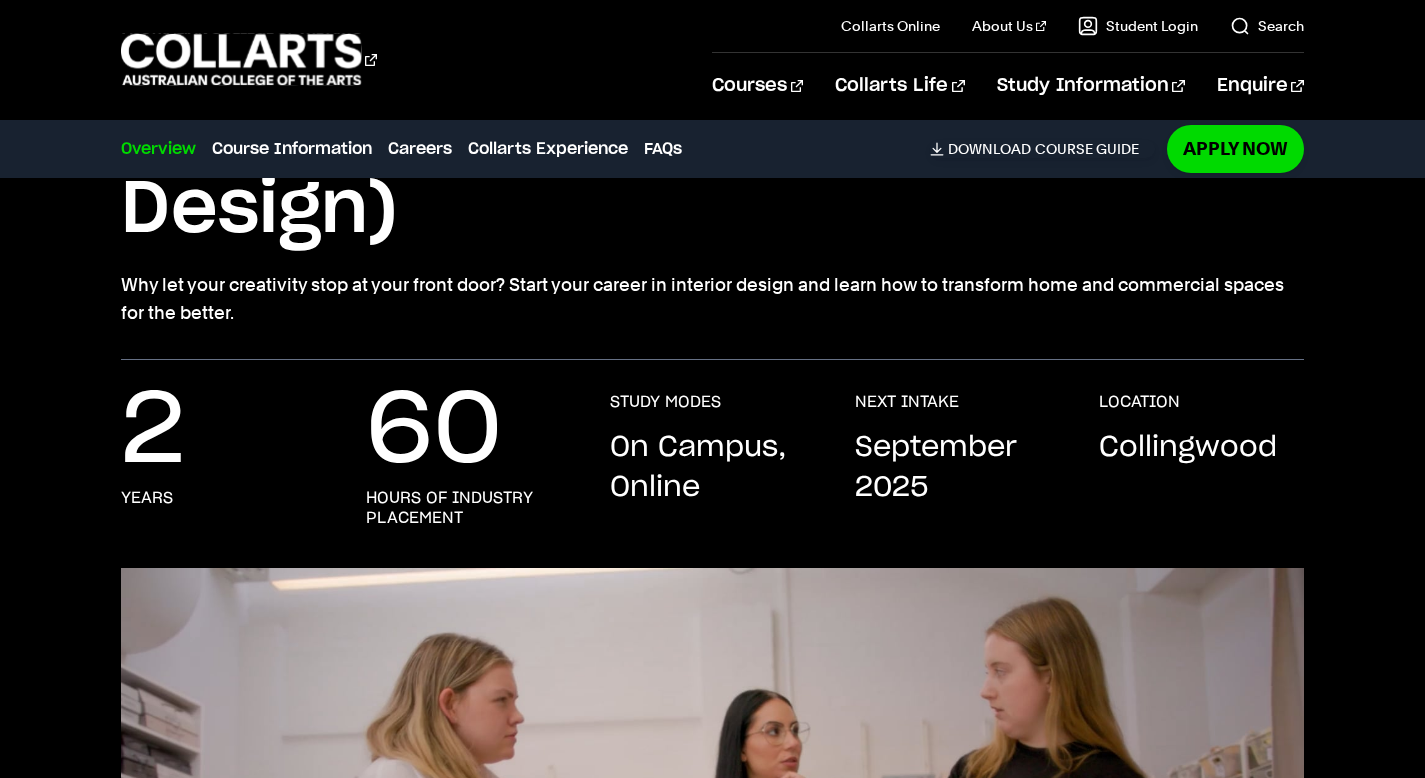 scroll, scrollTop: 243, scrollLeft: 0, axis: vertical 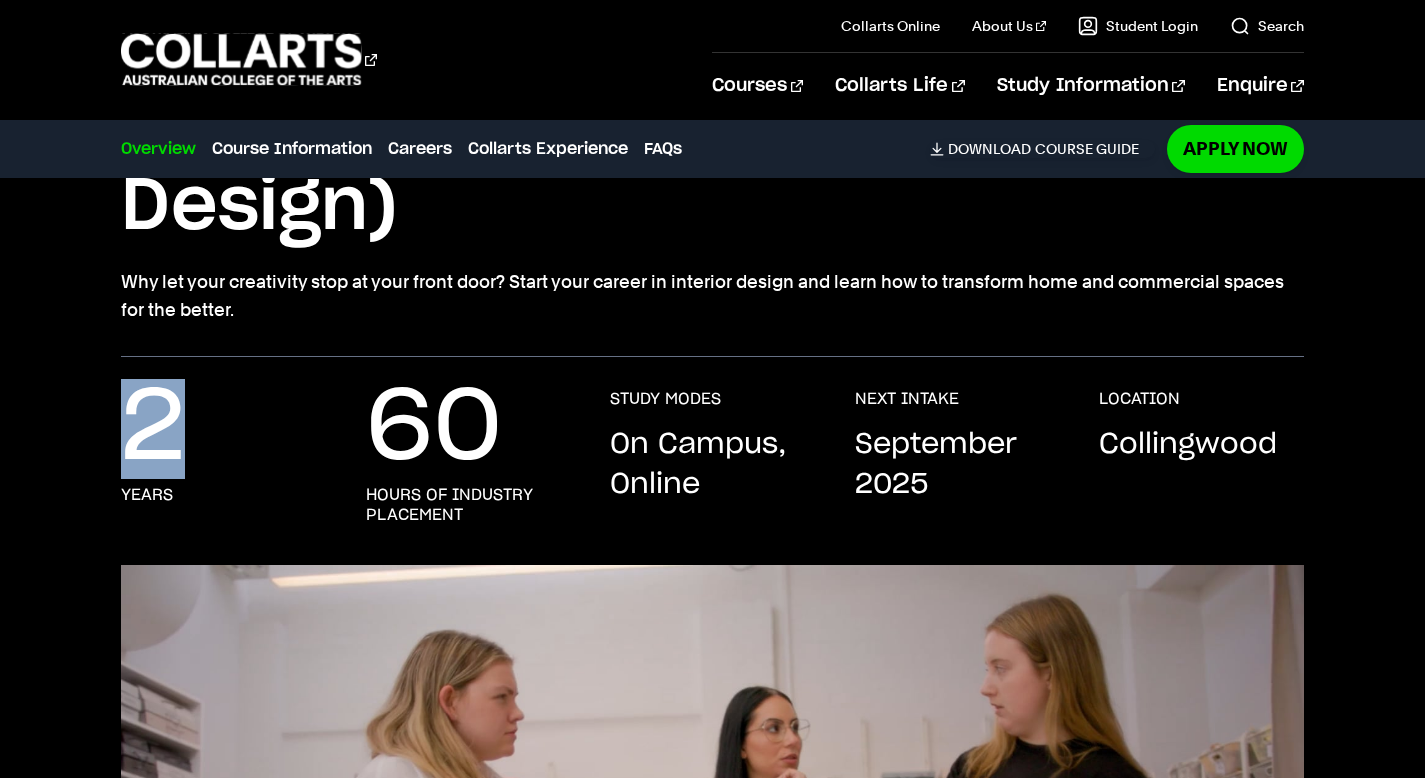 drag, startPoint x: 83, startPoint y: 375, endPoint x: 261, endPoint y: 472, distance: 202.71408 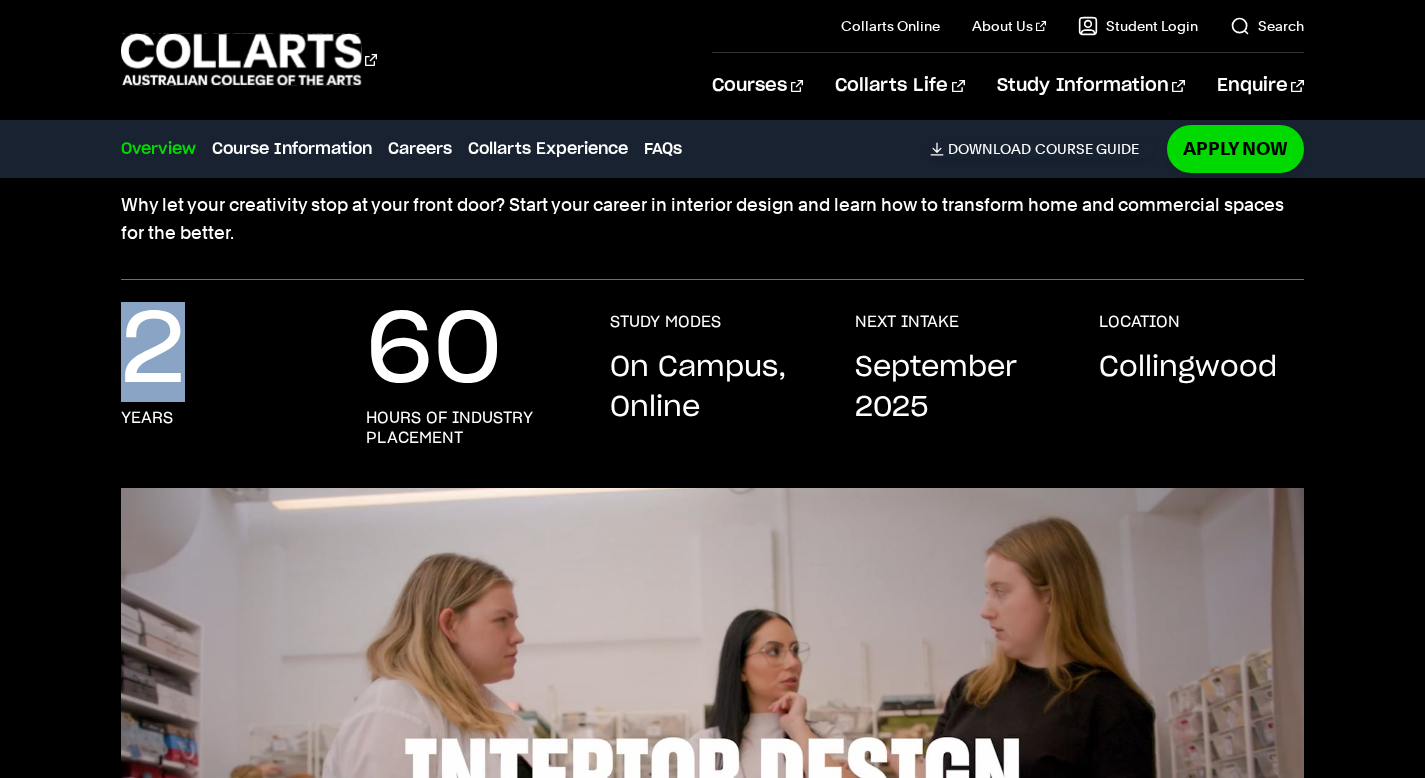 scroll, scrollTop: 324, scrollLeft: 0, axis: vertical 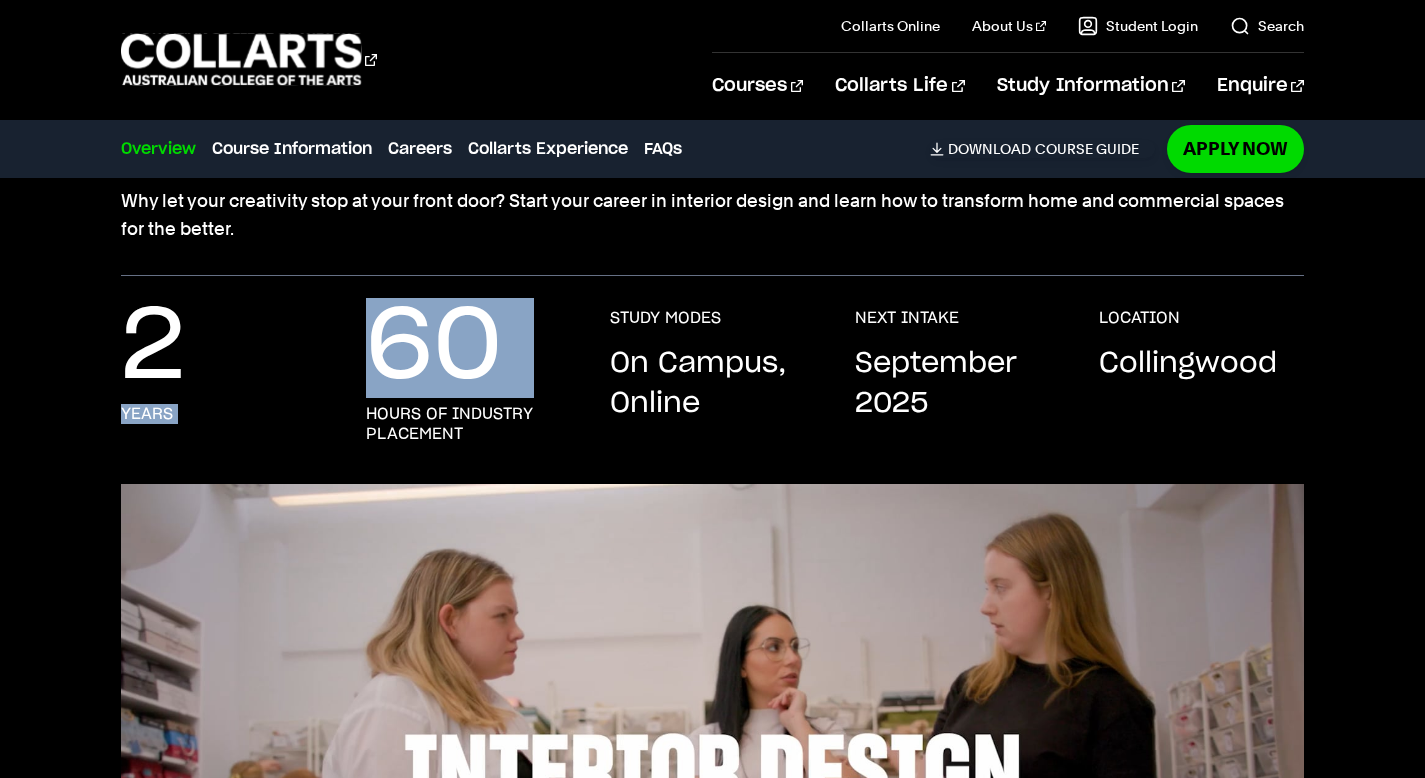 drag, startPoint x: 284, startPoint y: 360, endPoint x: 551, endPoint y: 385, distance: 268.16785 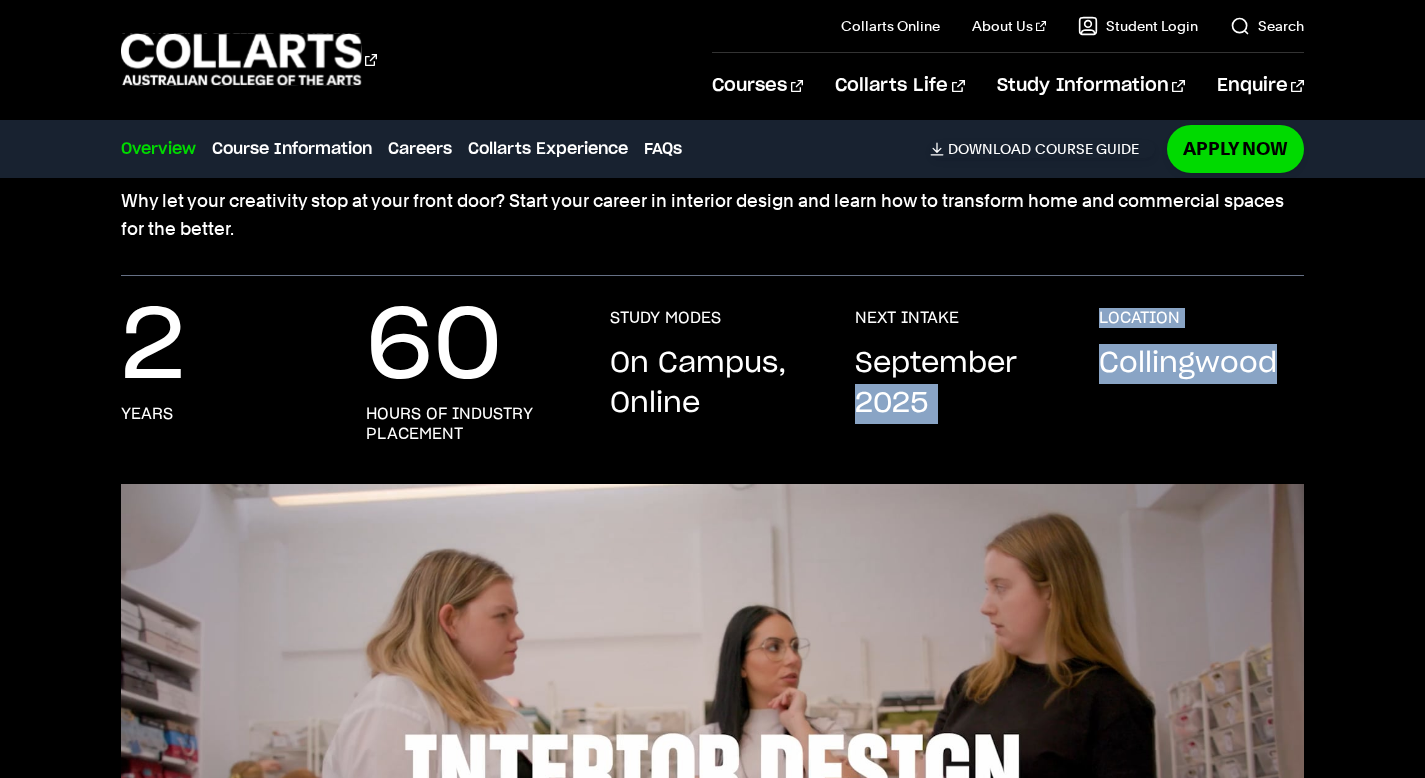 drag, startPoint x: 1069, startPoint y: 363, endPoint x: 1300, endPoint y: 366, distance: 231.01949 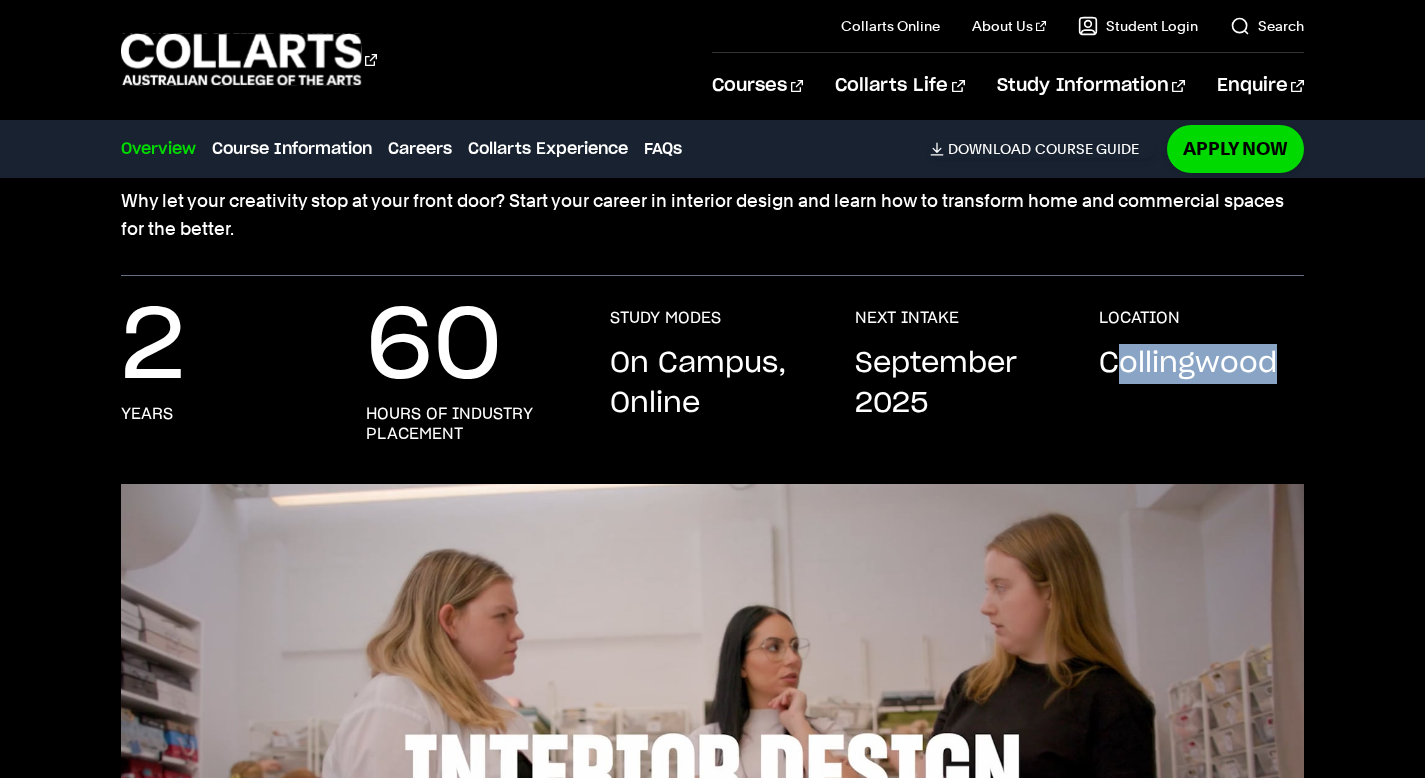 drag, startPoint x: 1288, startPoint y: 366, endPoint x: 1112, endPoint y: 358, distance: 176.18172 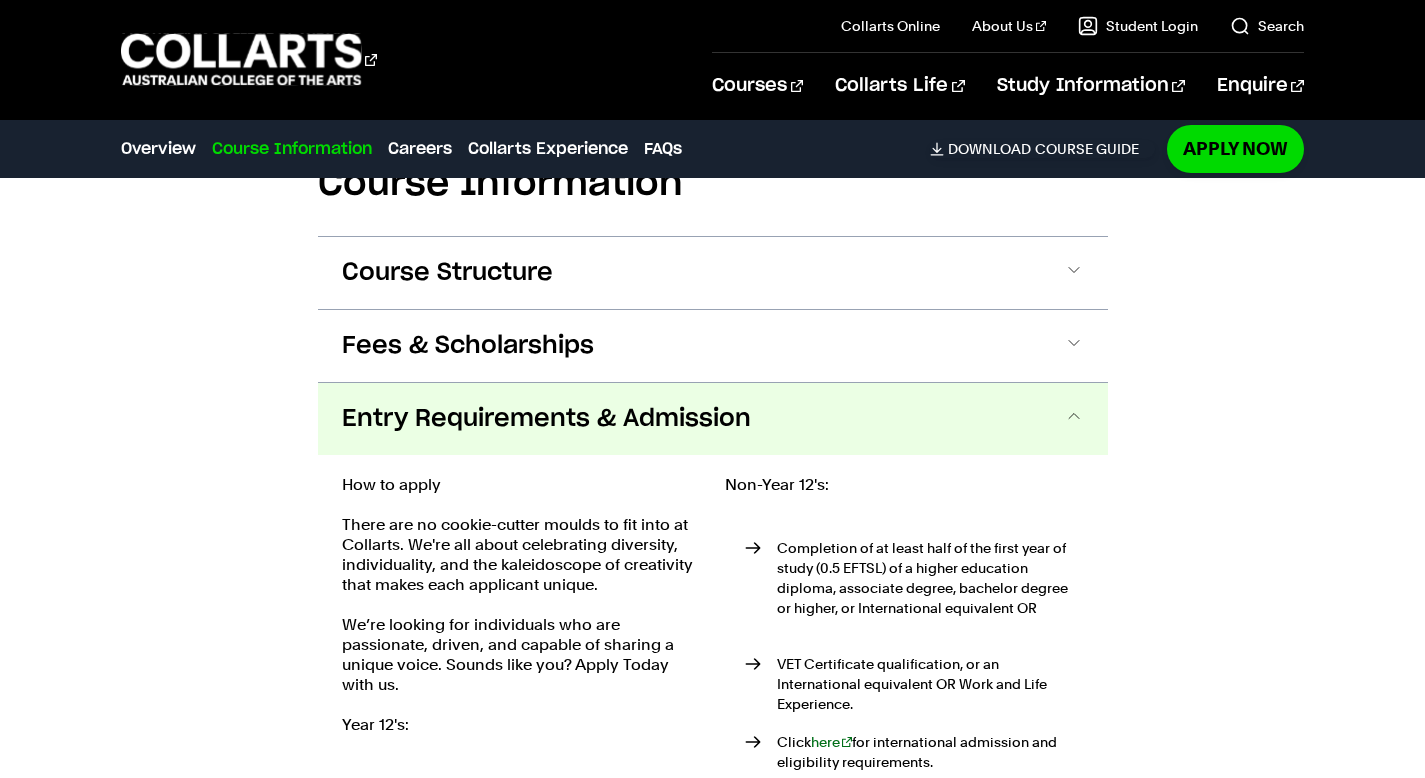 scroll, scrollTop: 2339, scrollLeft: 0, axis: vertical 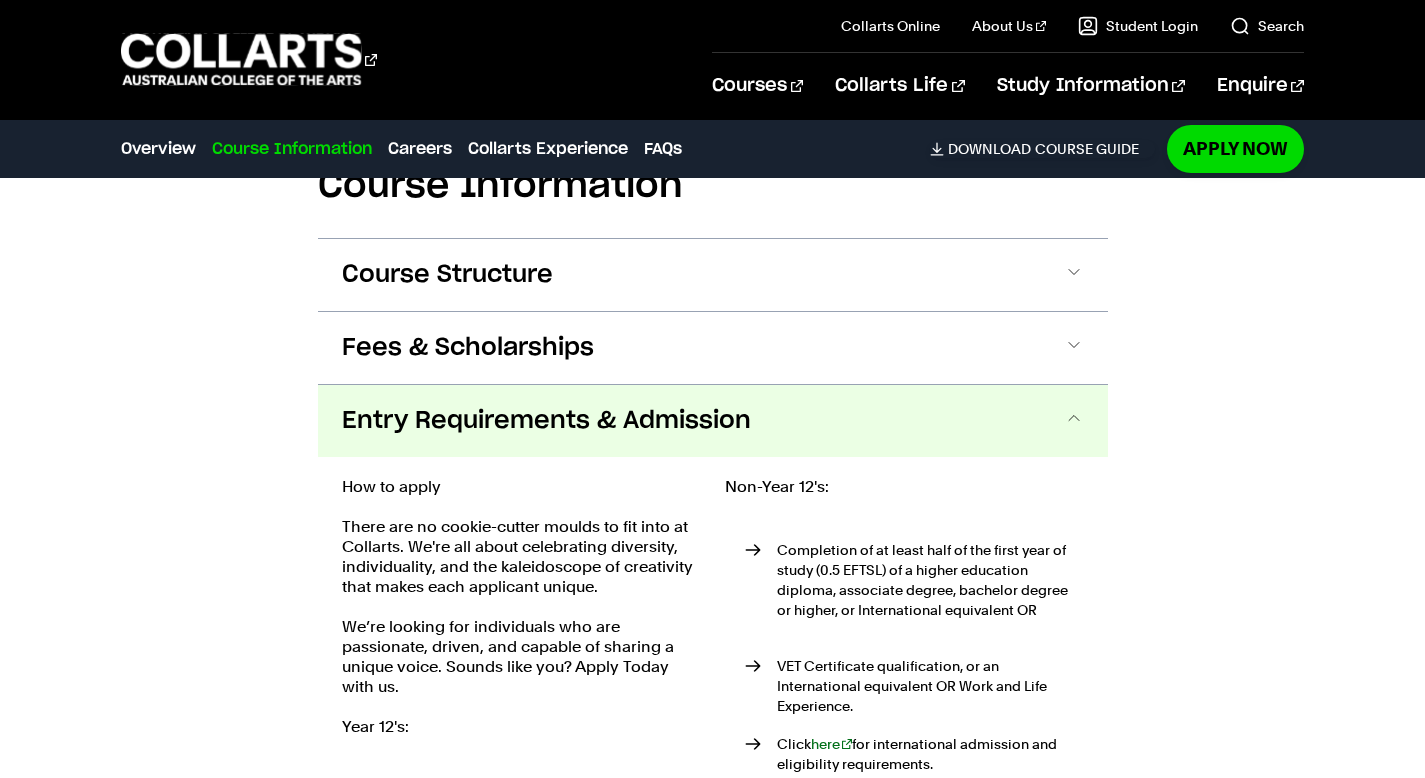 click on "Course Structure
Bachelor of Arts (Interior Design)
The Bachelor degree can be completed in six trimesters (2 years) of full-time study or part-time equivalent.
DETAILED UNIT DESCRIPTOR
First Year
Trimester 1
Trimester 2
Trimester 3
Design Theory
IDDT1 Creative Theory
IDDT2 Design Movements
IDDT3 Regional Design Culture
Practical Application
IDPA1 Colour Exploration
IDPA2 Material Exploration
IDPA3 Systems & Assembly
Design Communication
INDDED1" at bounding box center [713, 274] 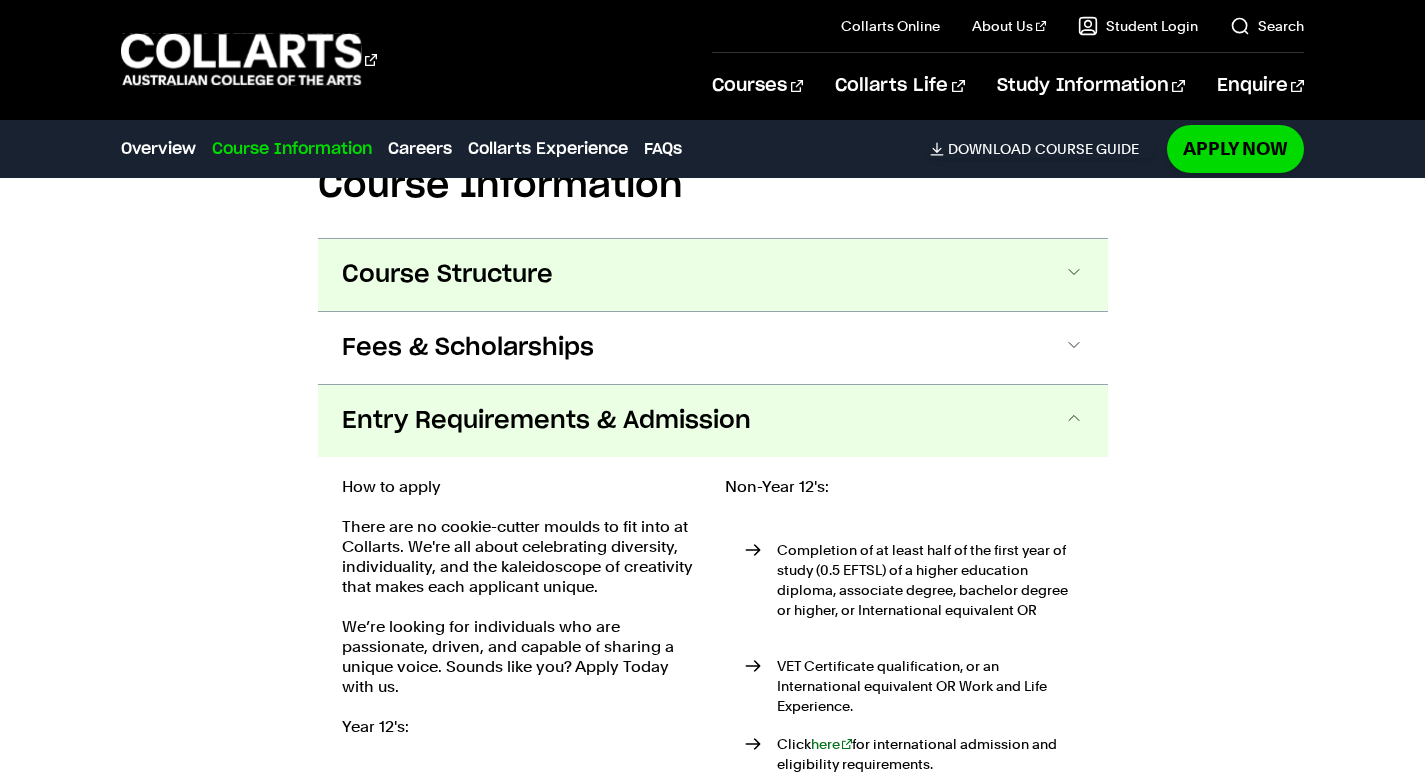 click on "Course Structure" at bounding box center [713, 275] 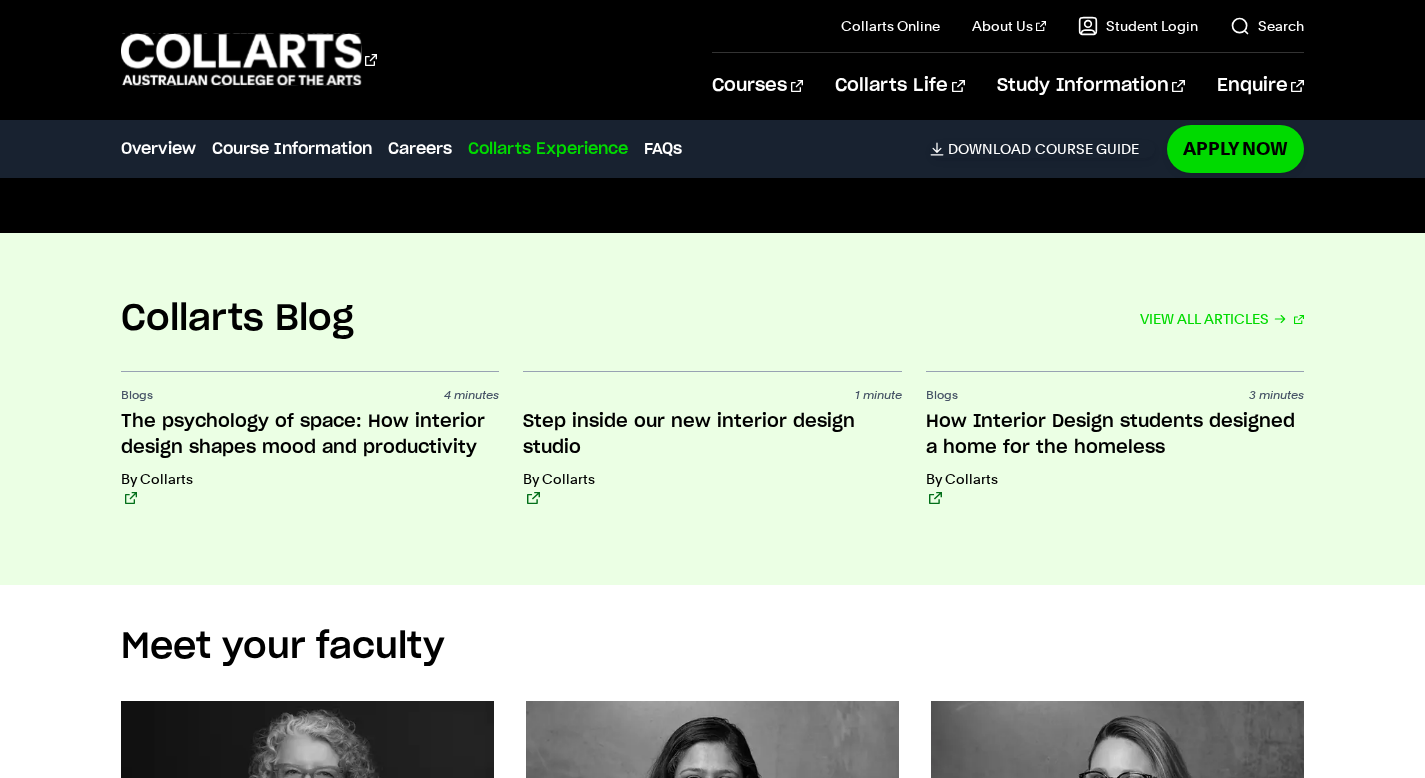 scroll, scrollTop: 7366, scrollLeft: 0, axis: vertical 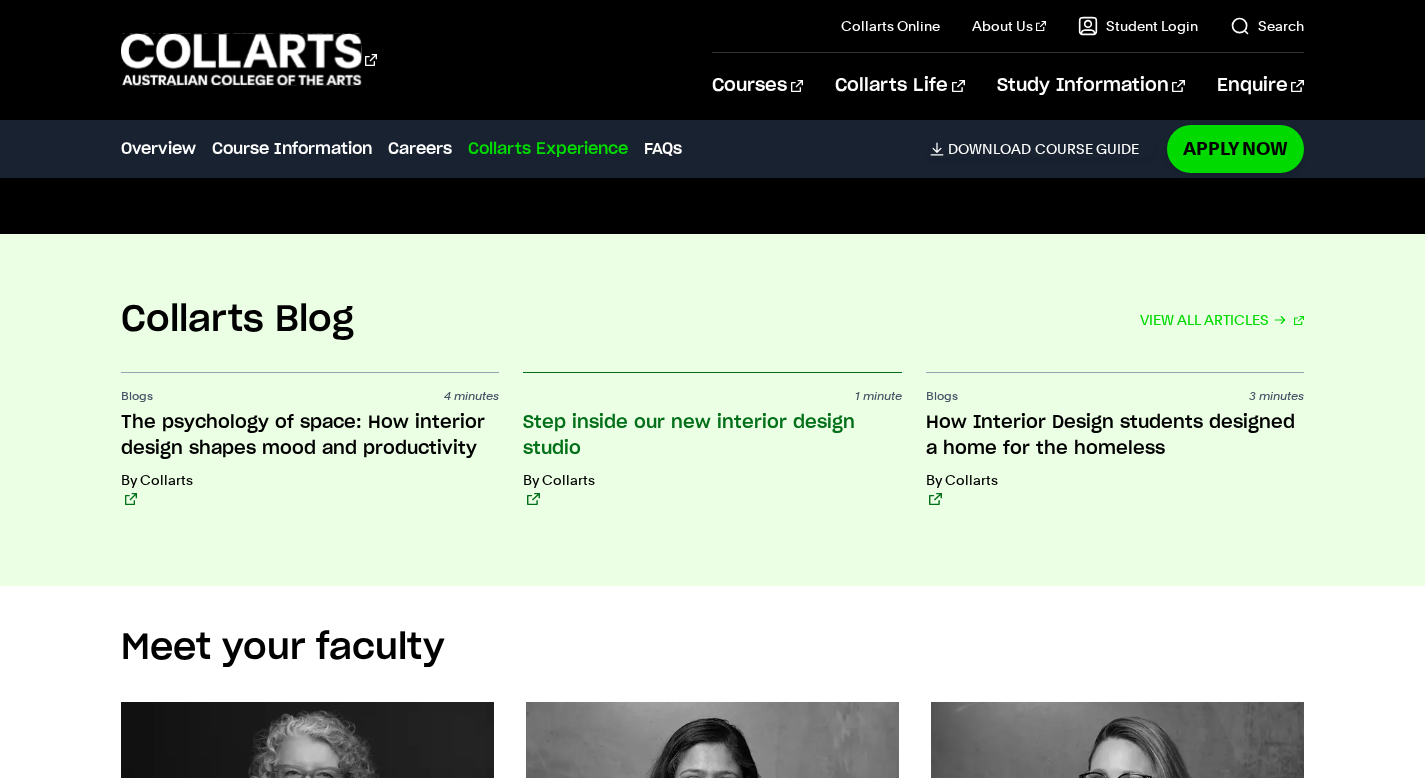 type 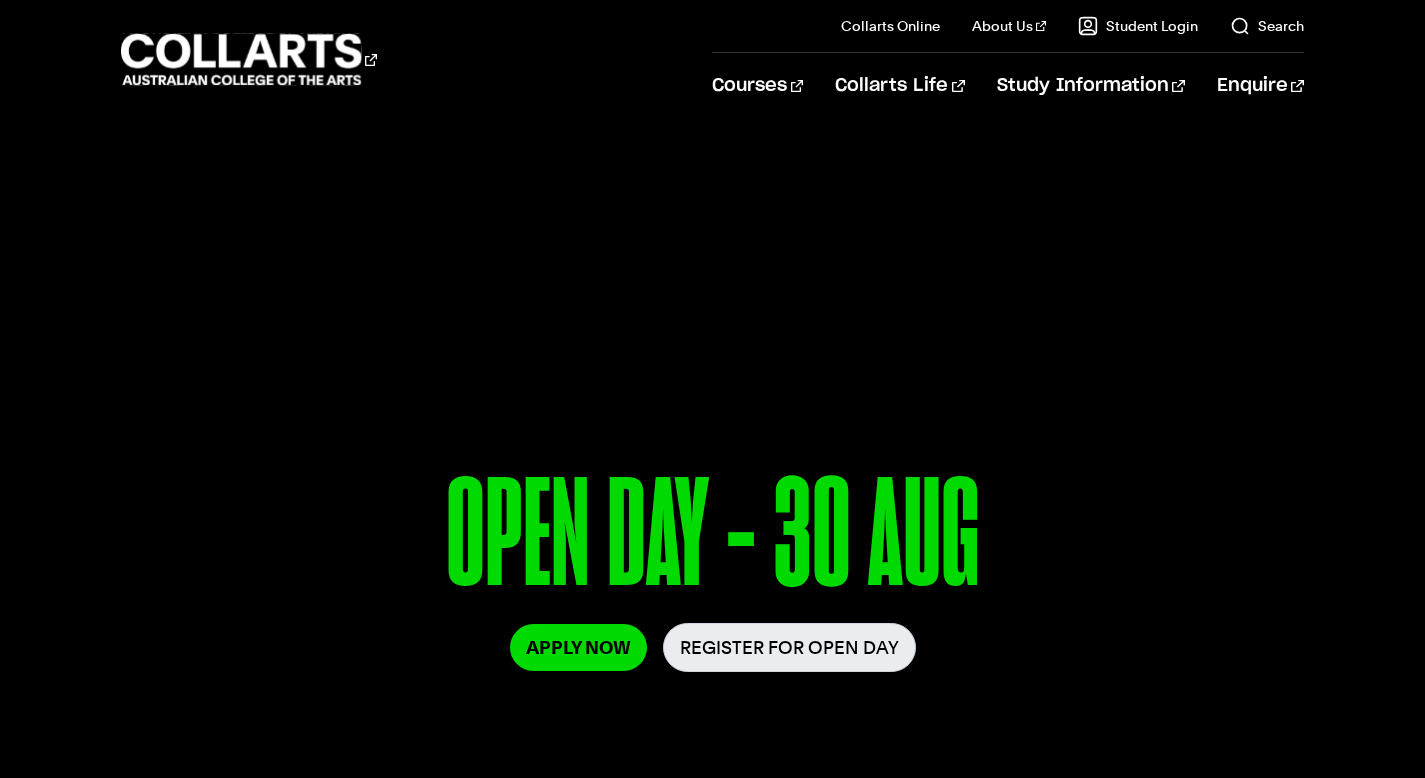 scroll, scrollTop: 0, scrollLeft: 0, axis: both 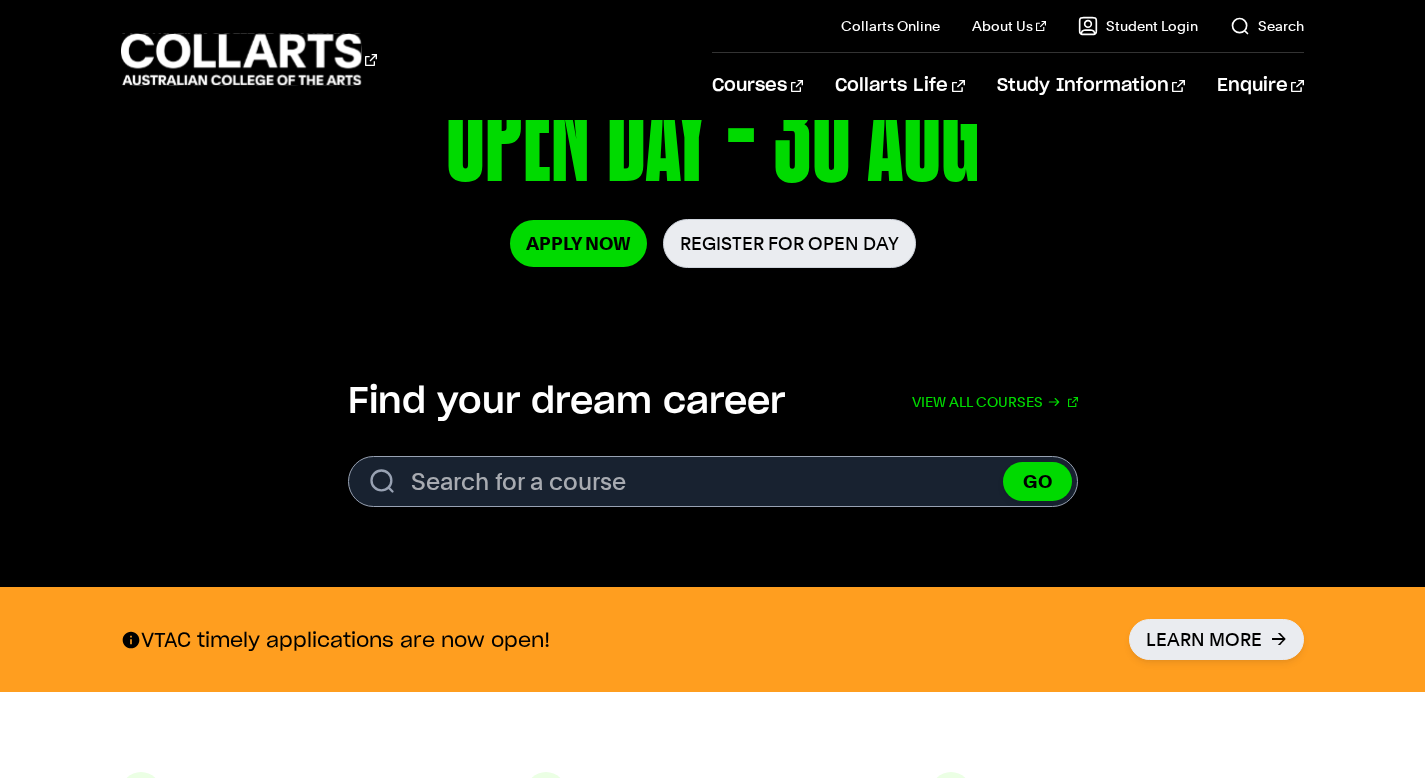 click on "OPEN DAY - 30 AUG" at bounding box center [712, 136] 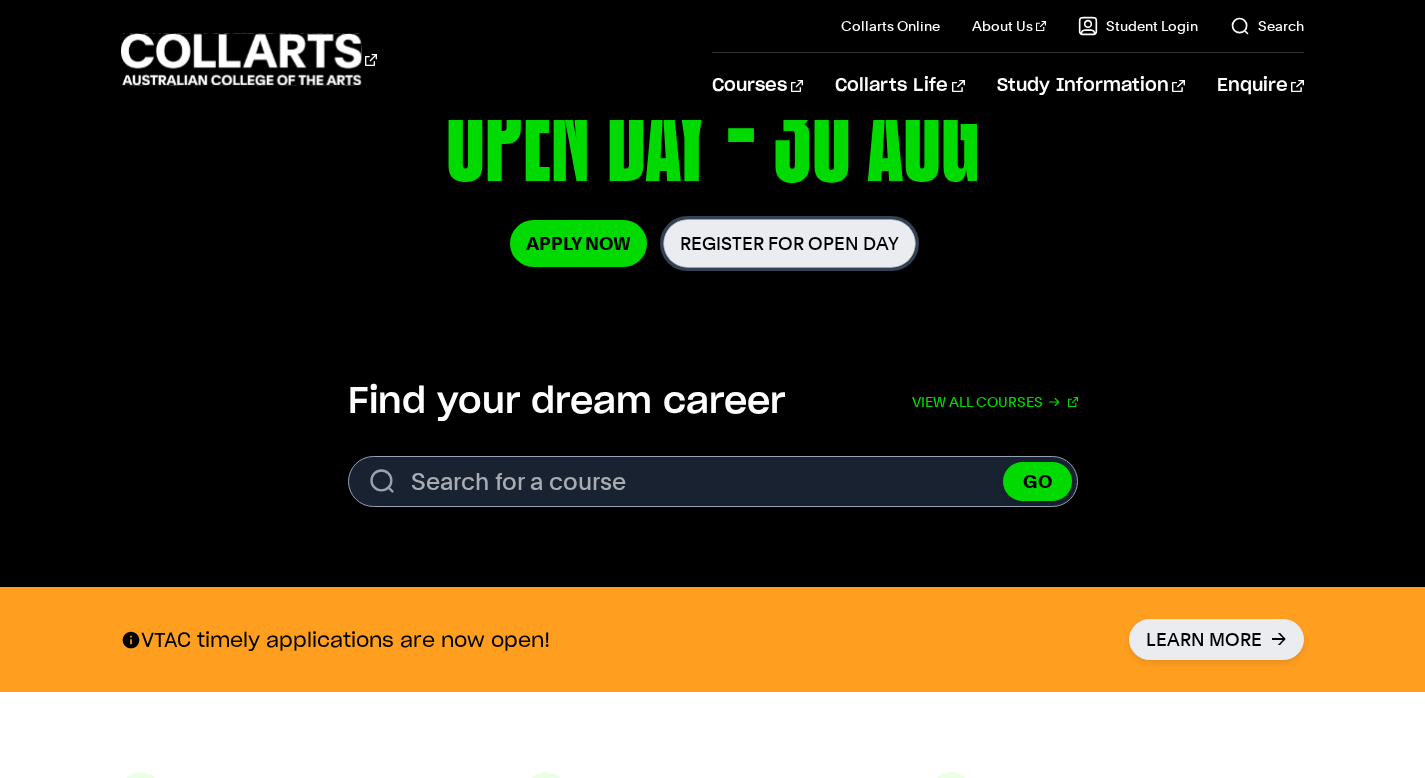click on "Register for Open Day" at bounding box center [789, 243] 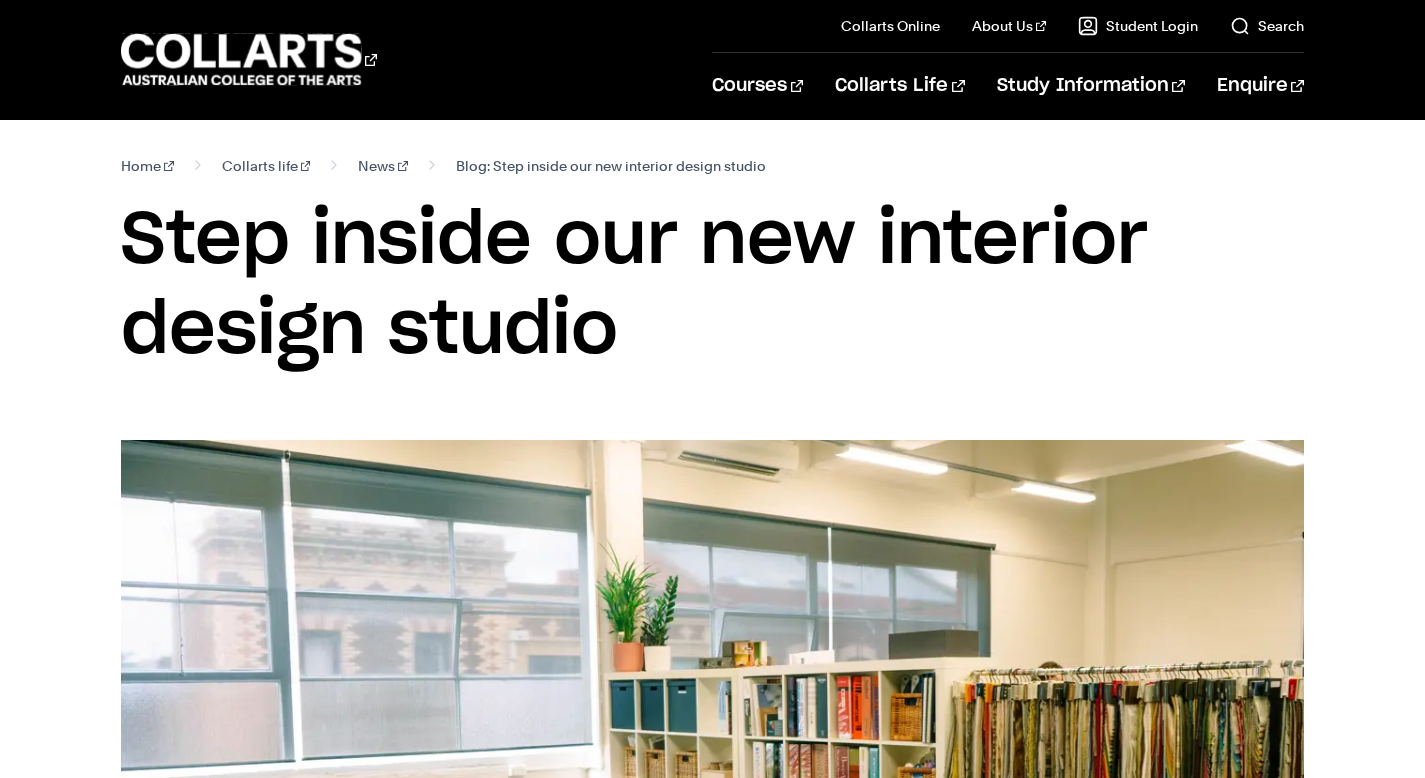 scroll, scrollTop: 0, scrollLeft: 0, axis: both 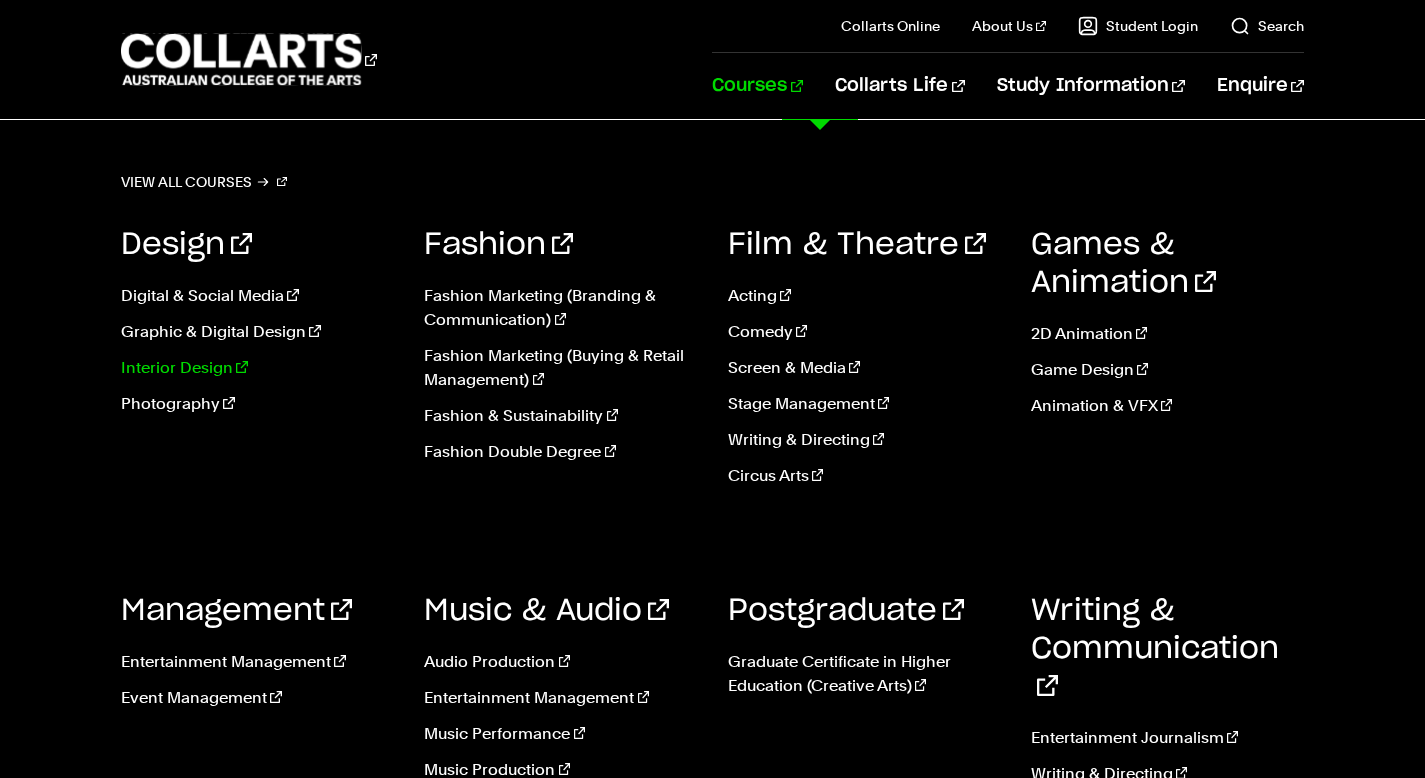 click on "Interior Design" at bounding box center (257, 368) 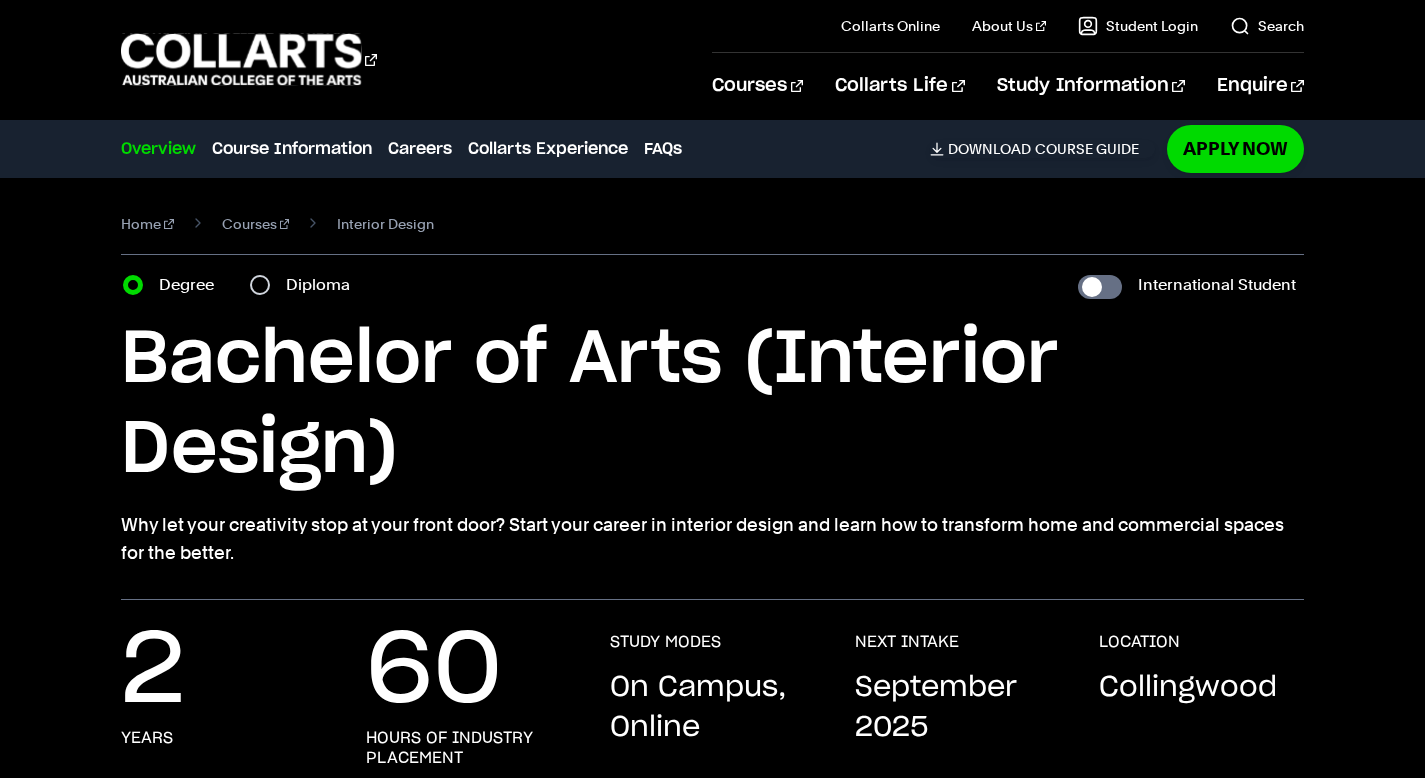 scroll, scrollTop: 0, scrollLeft: 0, axis: both 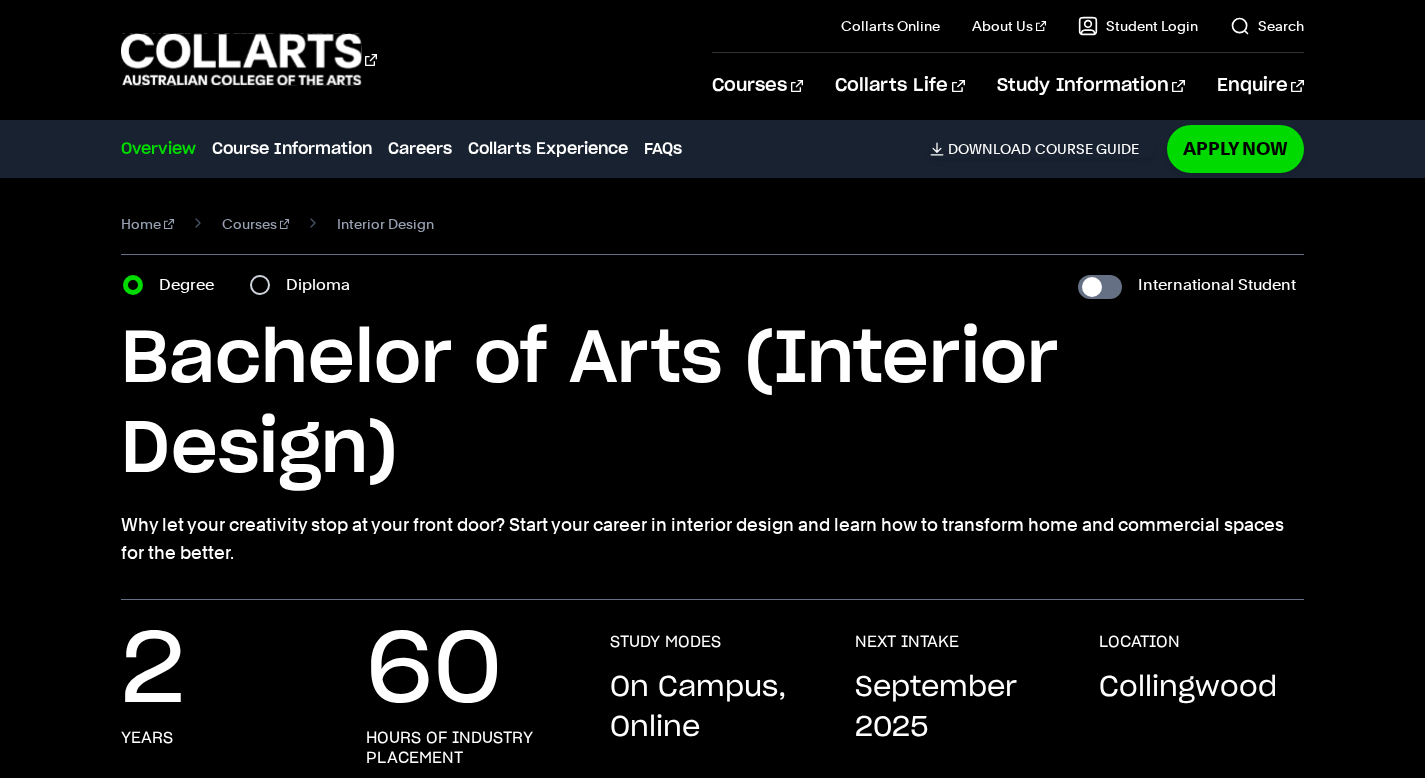 click on "Courses
Collarts Online
Study 100% online
About Us
History & Values
Strategic Plan
Governance & Accreditation
Faculty
Careers at Collarts
Courses" at bounding box center [712, 59] 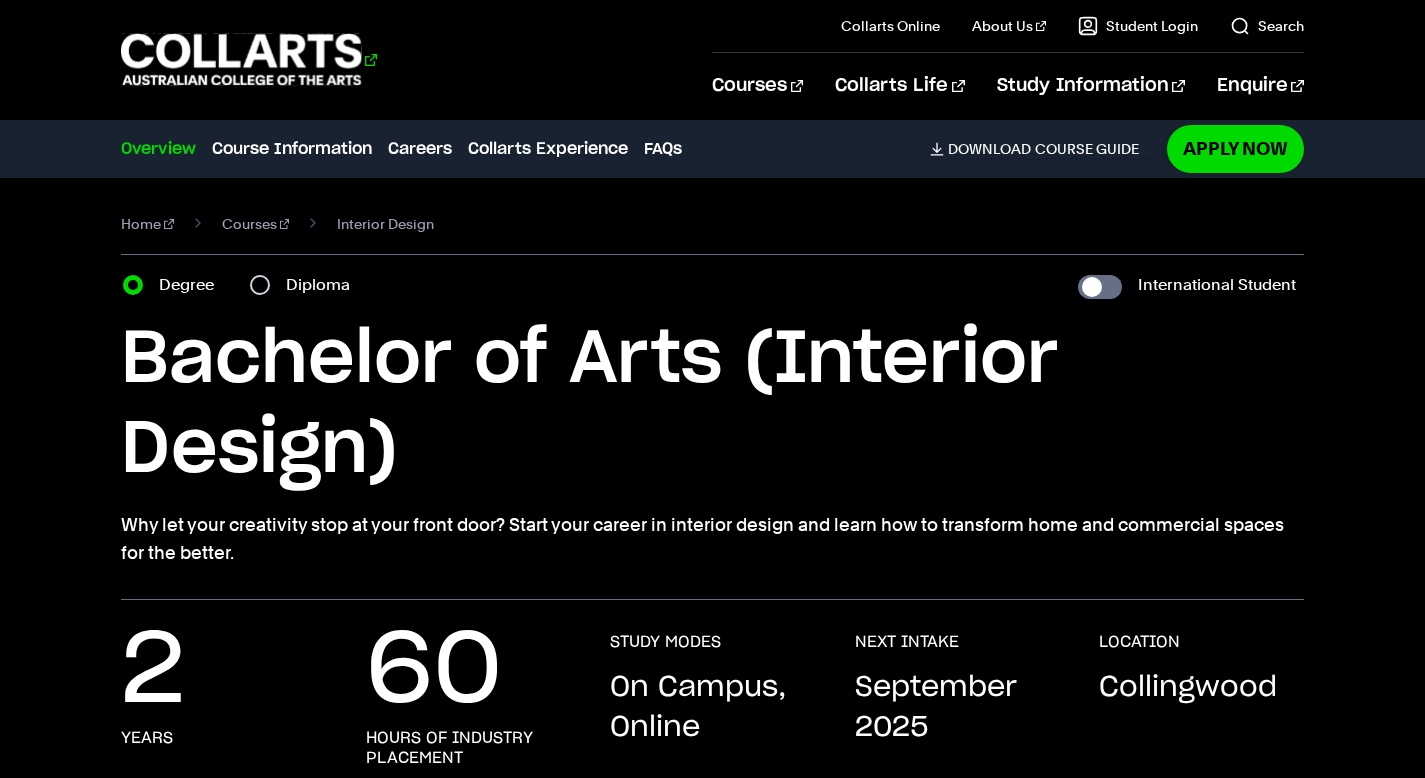 click 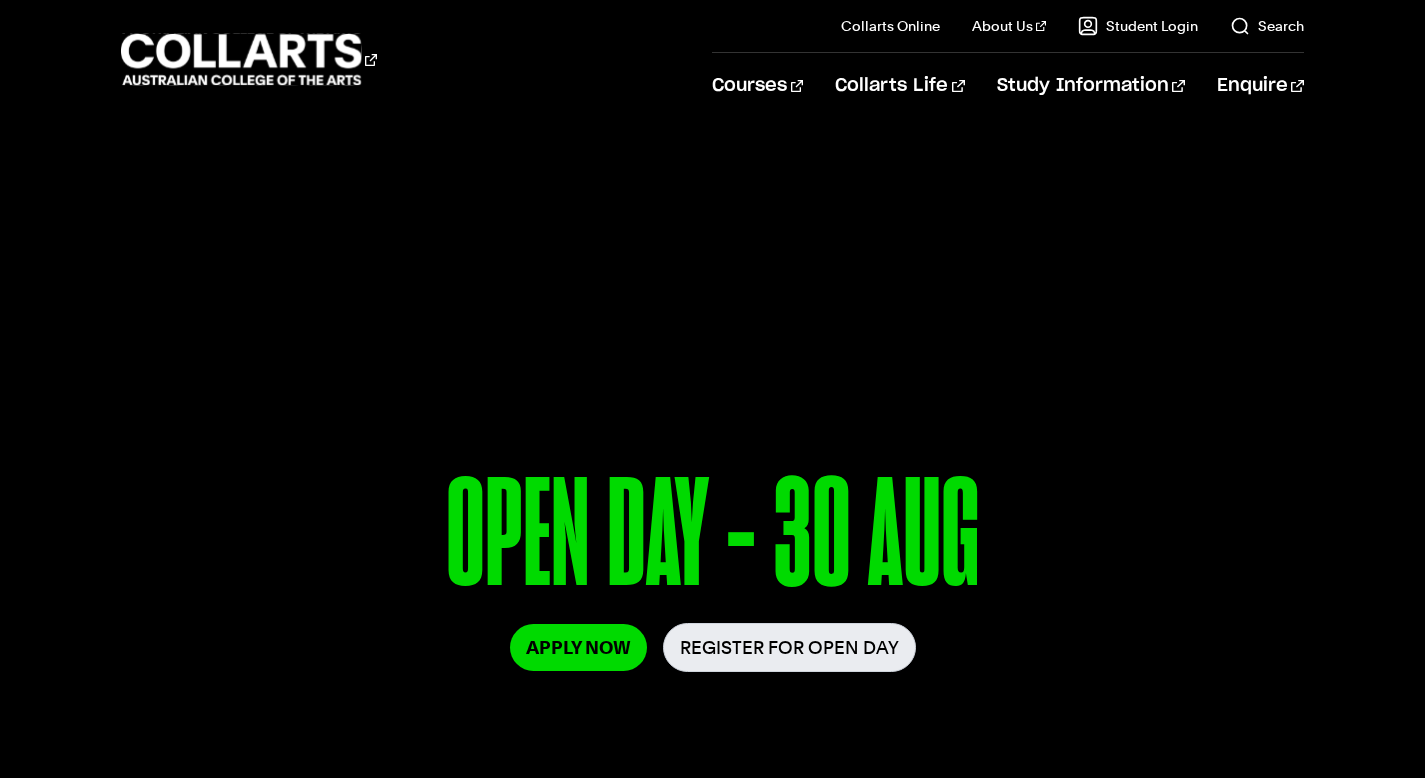 scroll, scrollTop: 0, scrollLeft: 0, axis: both 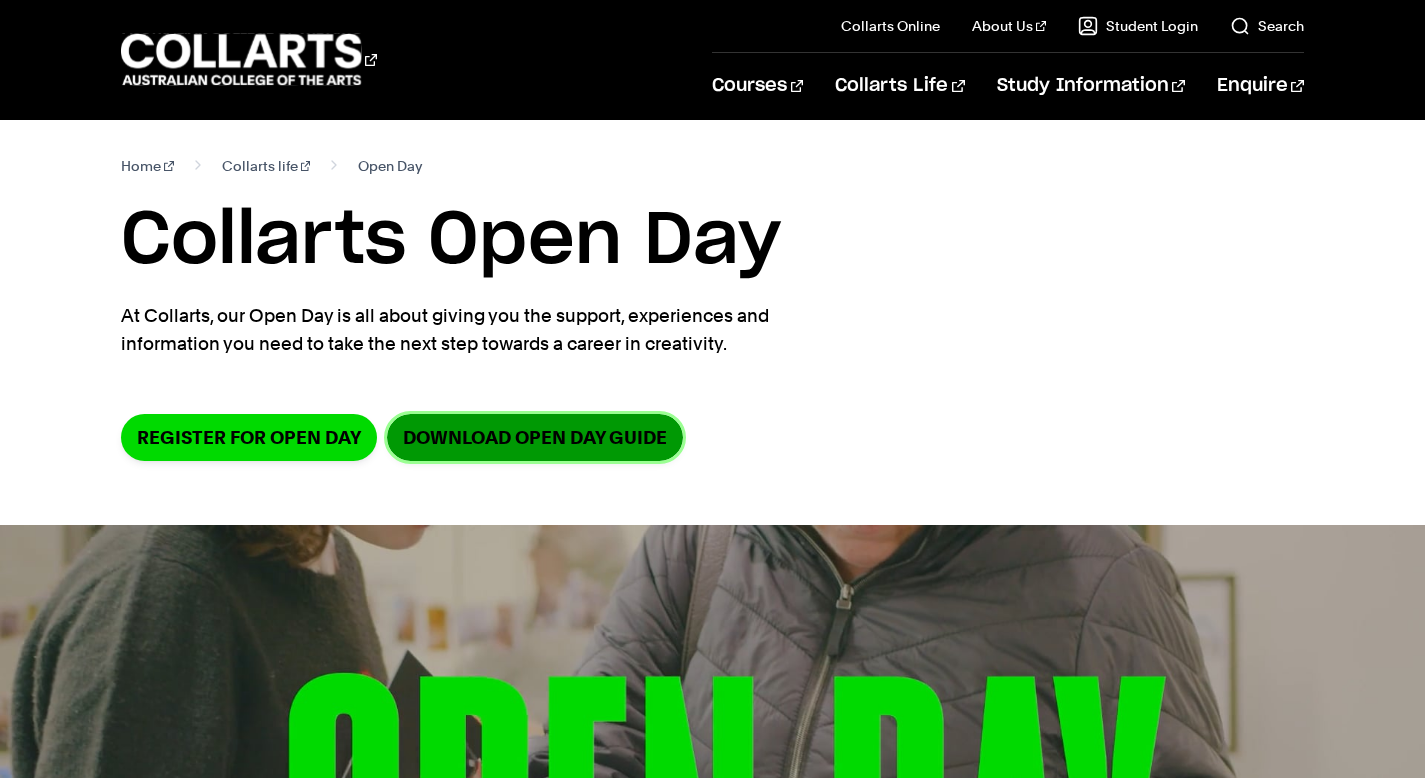 click on "DOWNLOAD OPEN DAY GUIDE" at bounding box center (535, 437) 